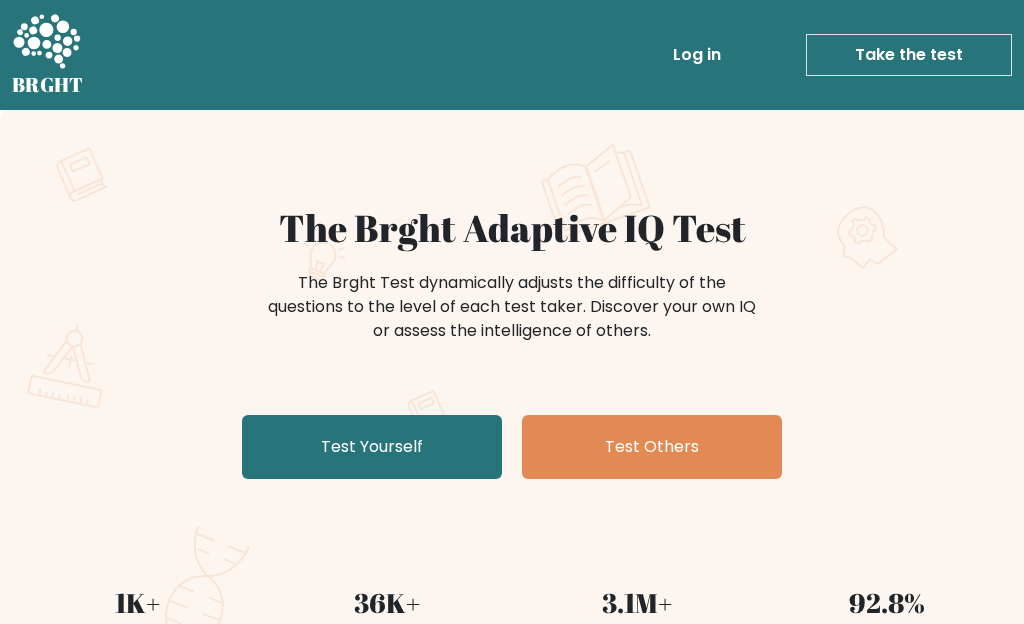 scroll, scrollTop: 0, scrollLeft: 0, axis: both 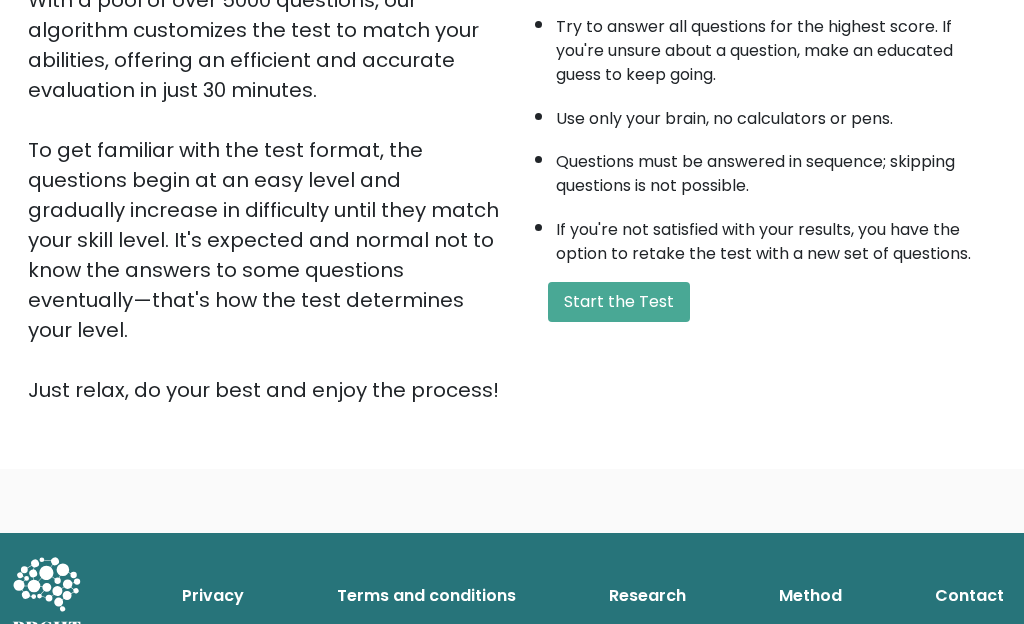 click on "Start the Test" at bounding box center [619, 302] 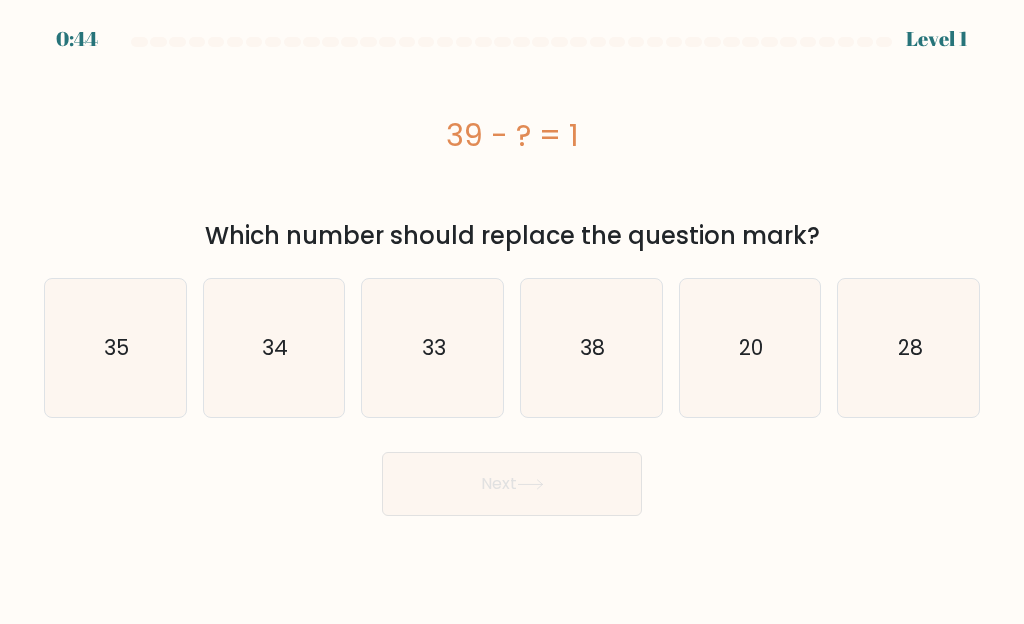 scroll, scrollTop: 0, scrollLeft: 0, axis: both 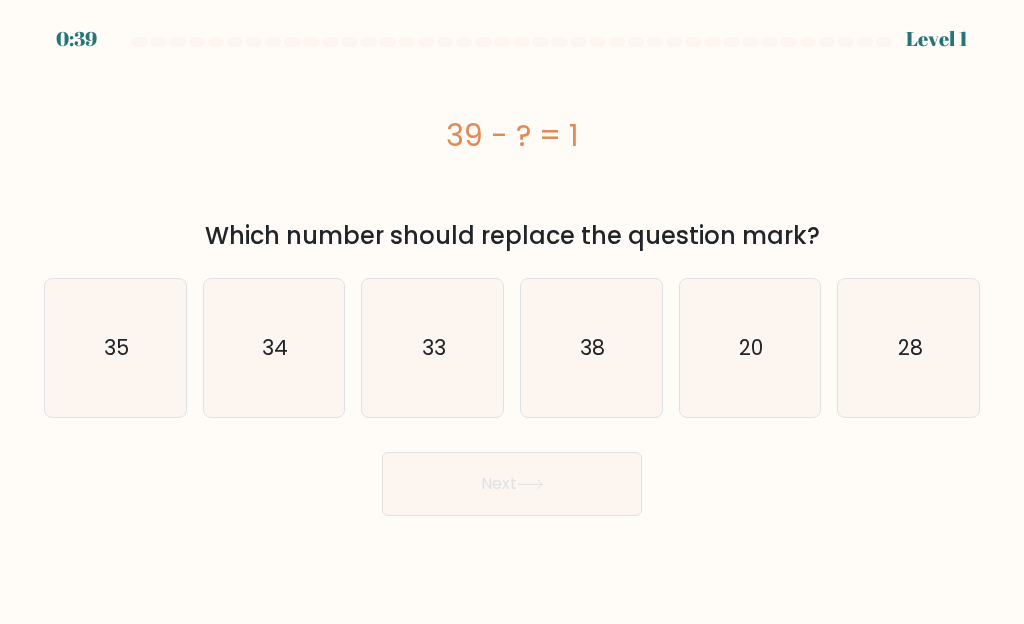 click on "38" at bounding box center [591, 348] 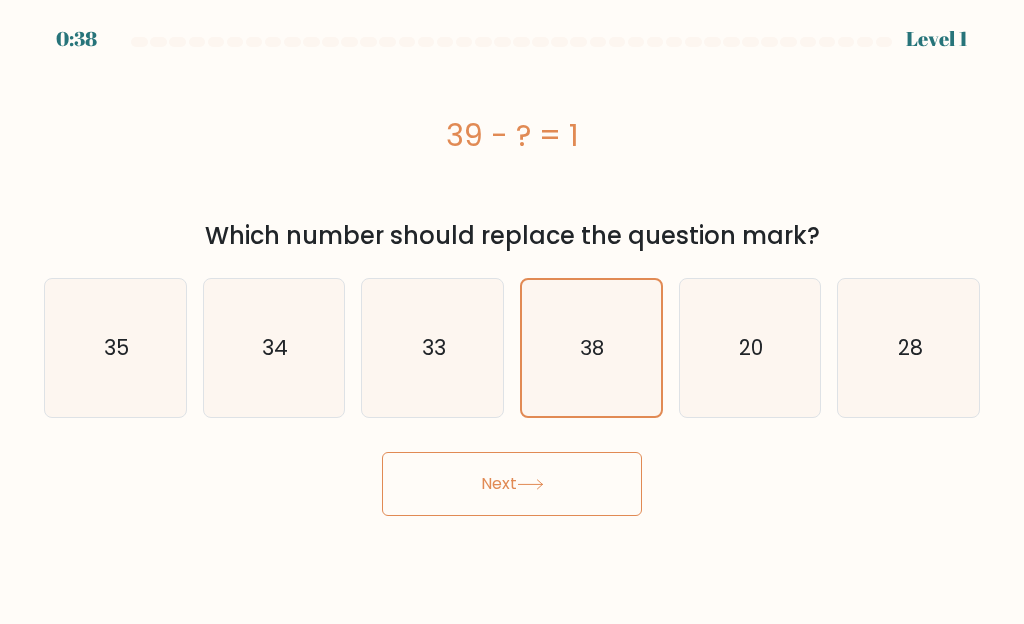 click on "Next" at bounding box center [512, 484] 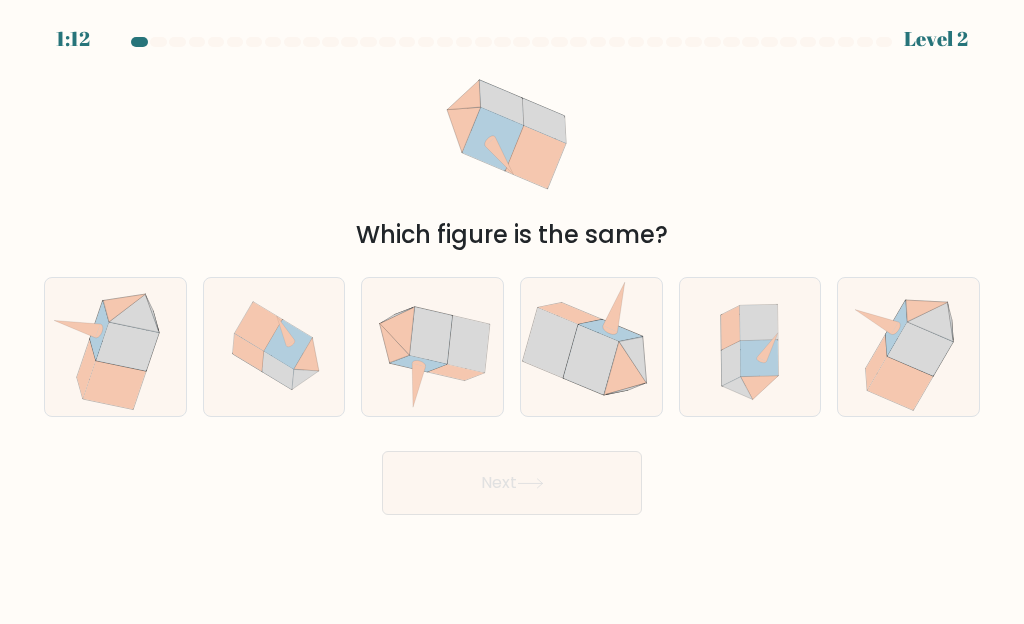 click at bounding box center [432, 347] 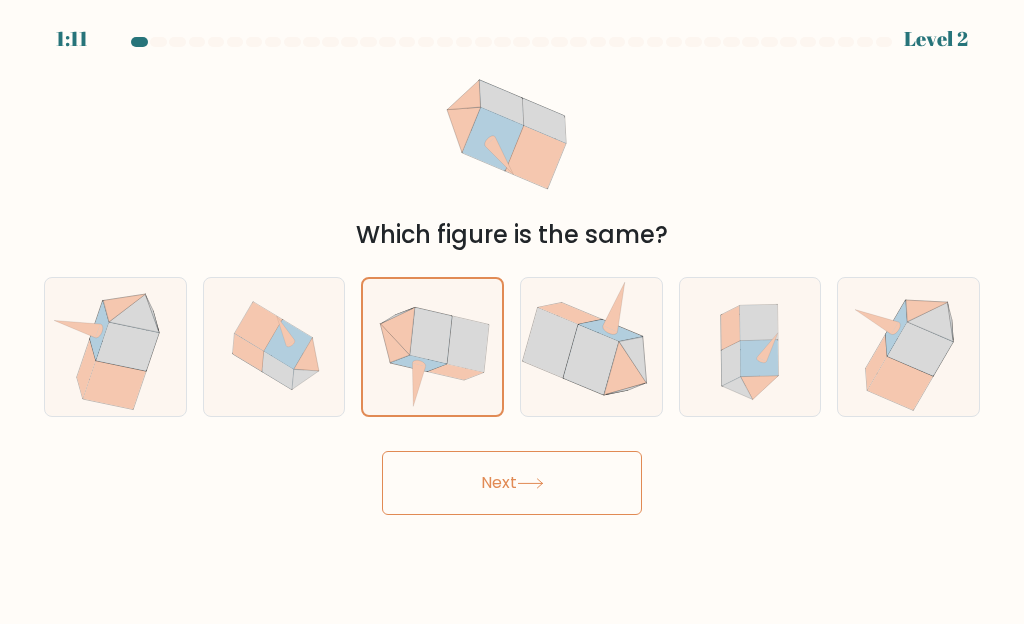 click on "Next" at bounding box center [512, 483] 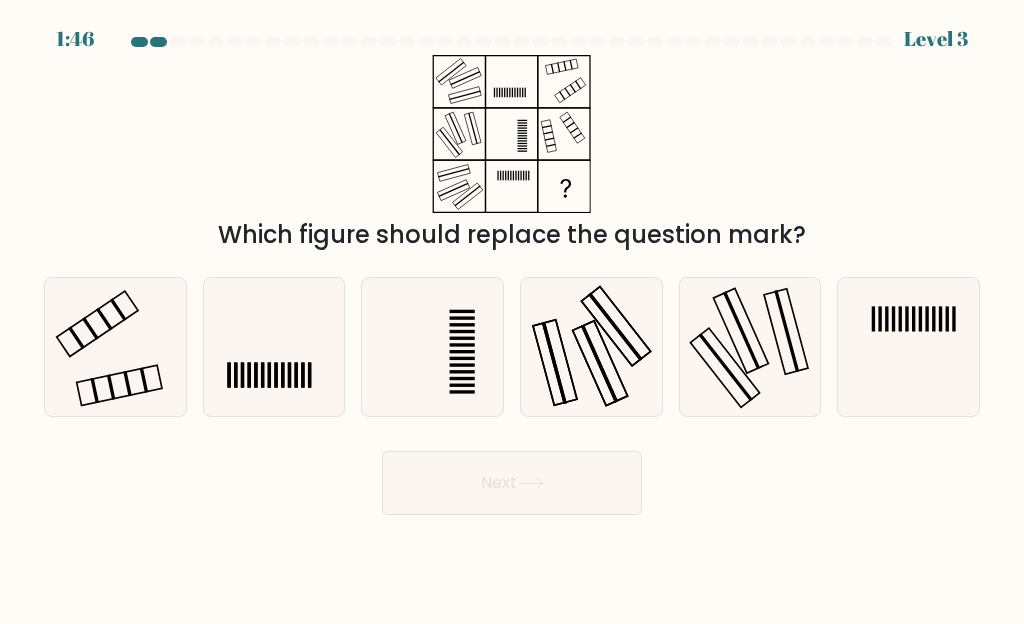 click at bounding box center [128, 383] 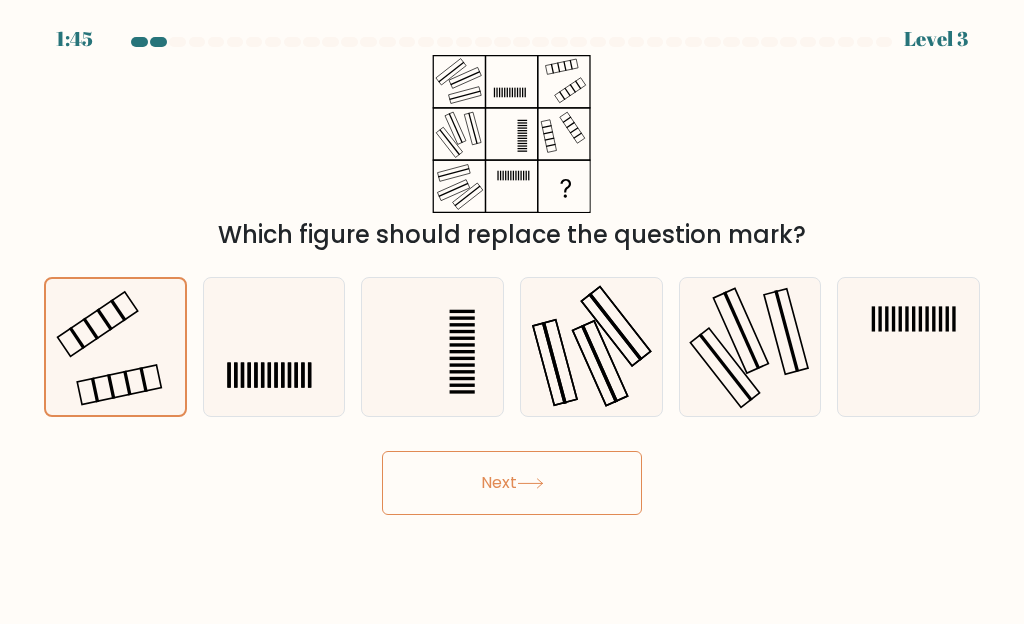 click on "Next" at bounding box center (512, 483) 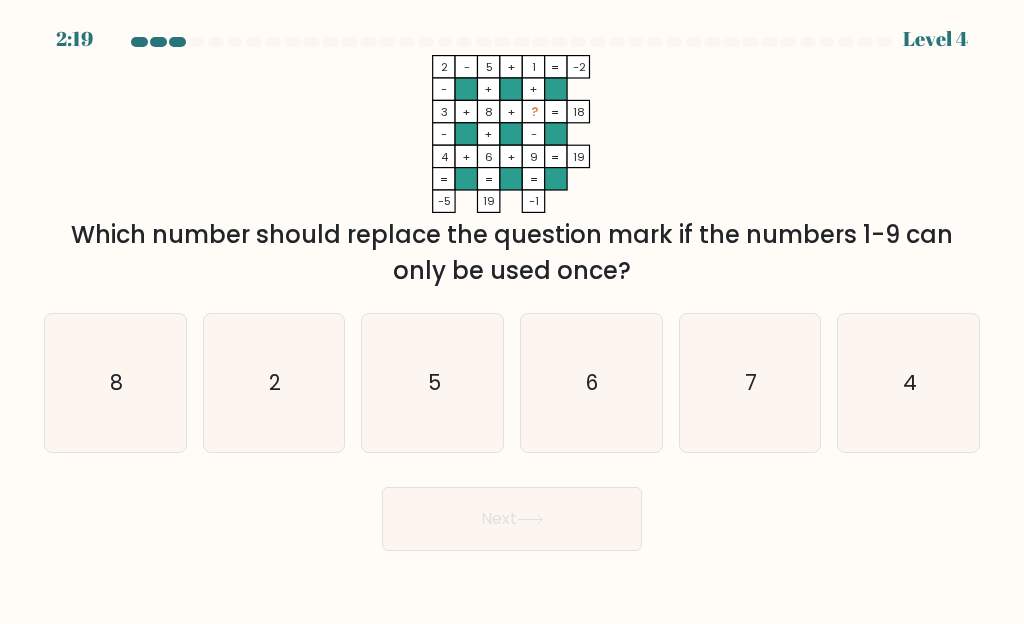 click on "7" at bounding box center (750, 383) 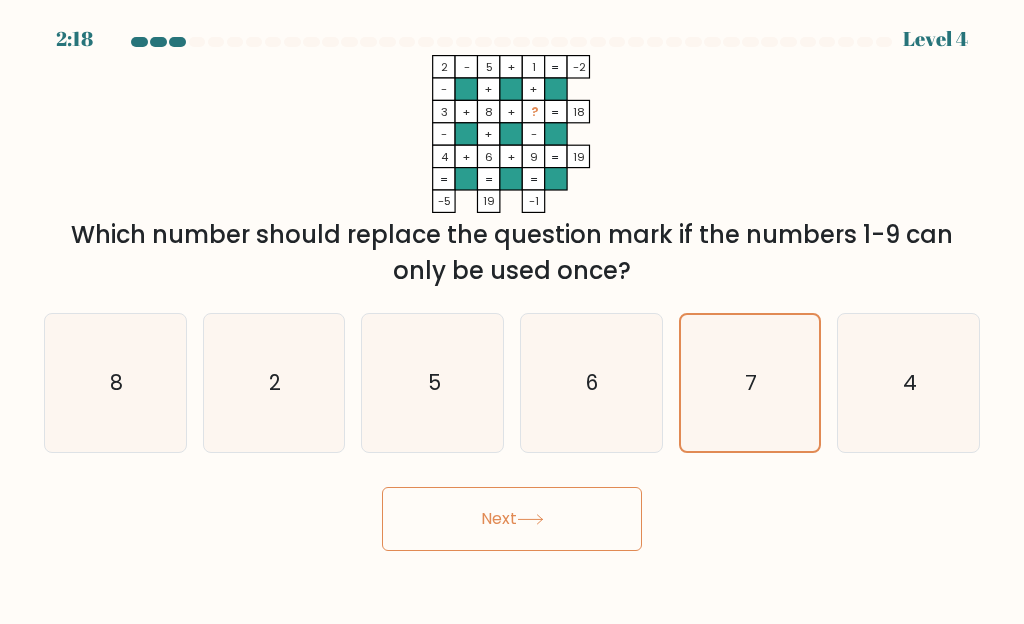 click on "Next" at bounding box center [512, 519] 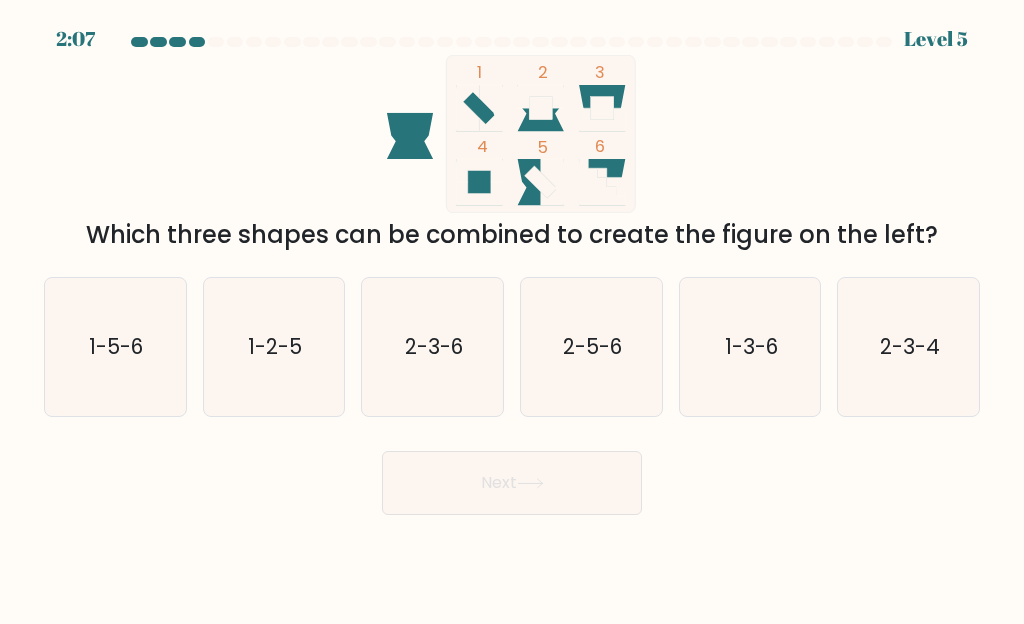 click on "1-3-6" at bounding box center [751, 346] 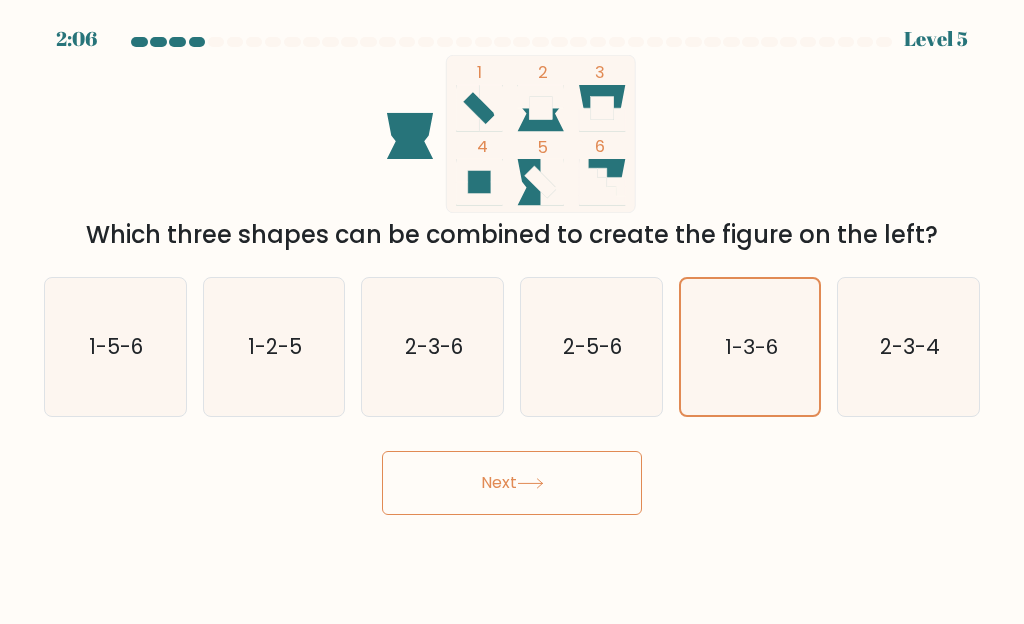 click on "Next" at bounding box center (512, 483) 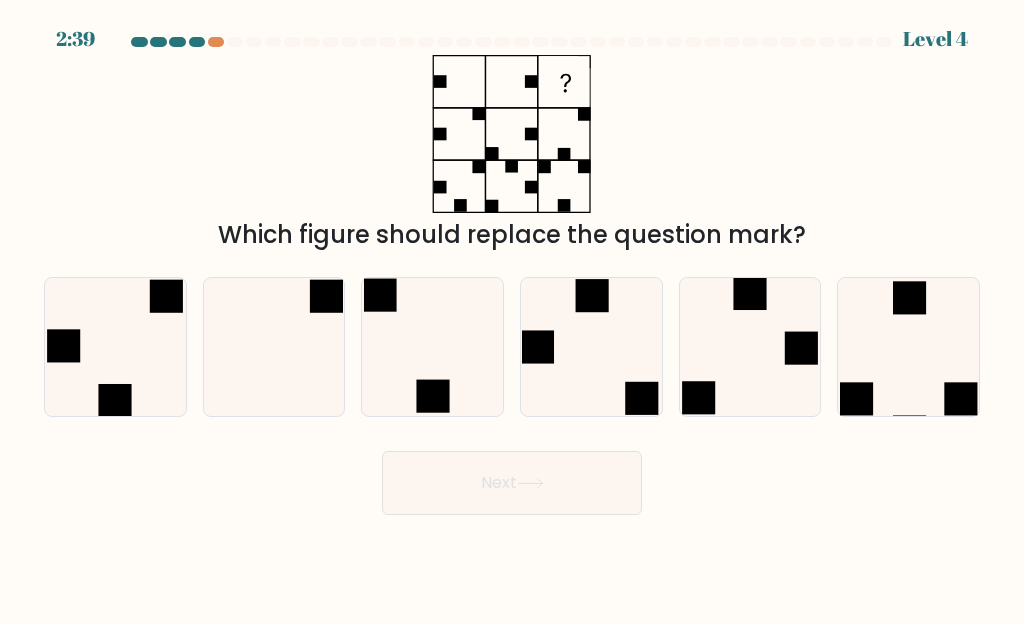 click at bounding box center (274, 347) 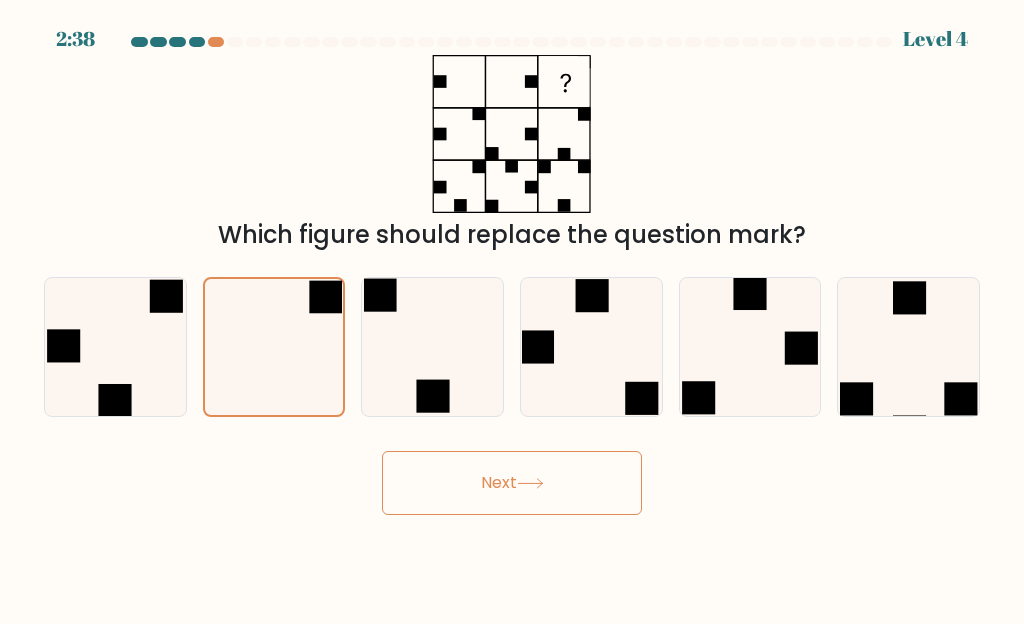 click on "2:38
Level 4" at bounding box center (512, 312) 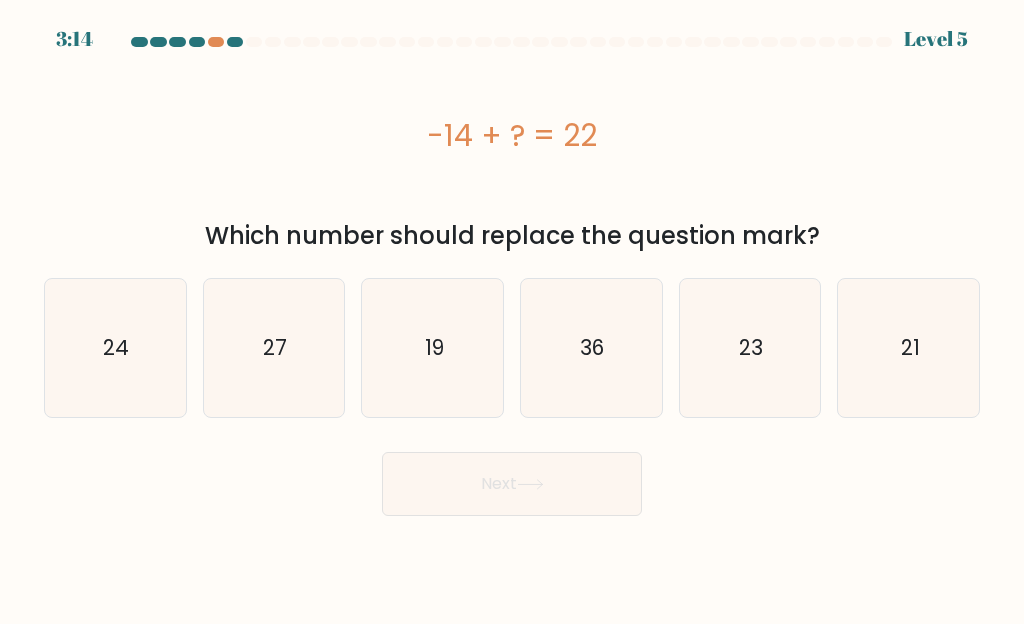 click on "36" at bounding box center (591, 348) 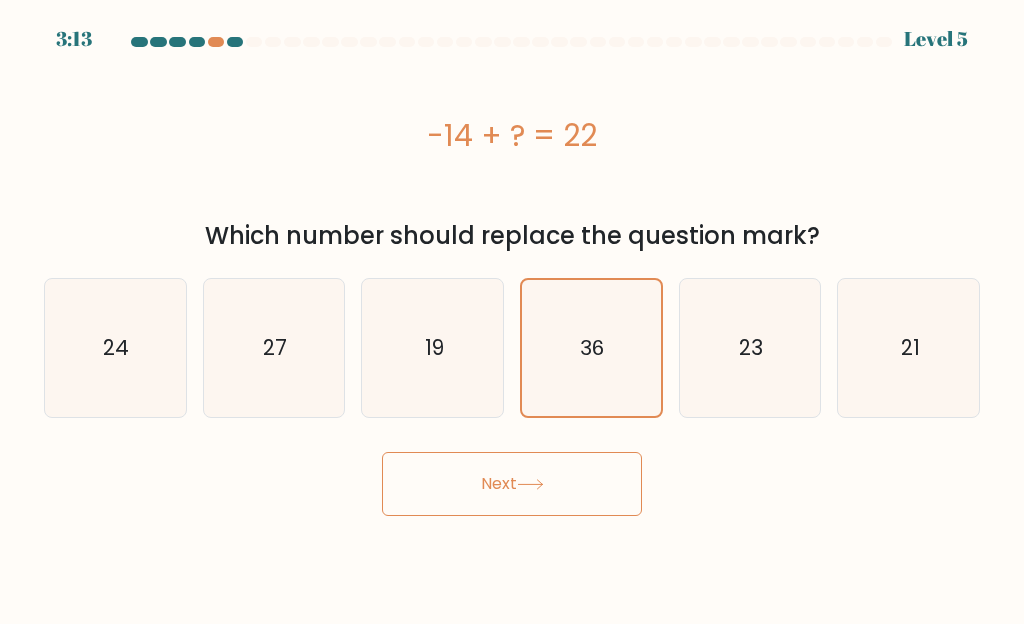 click at bounding box center [530, 484] 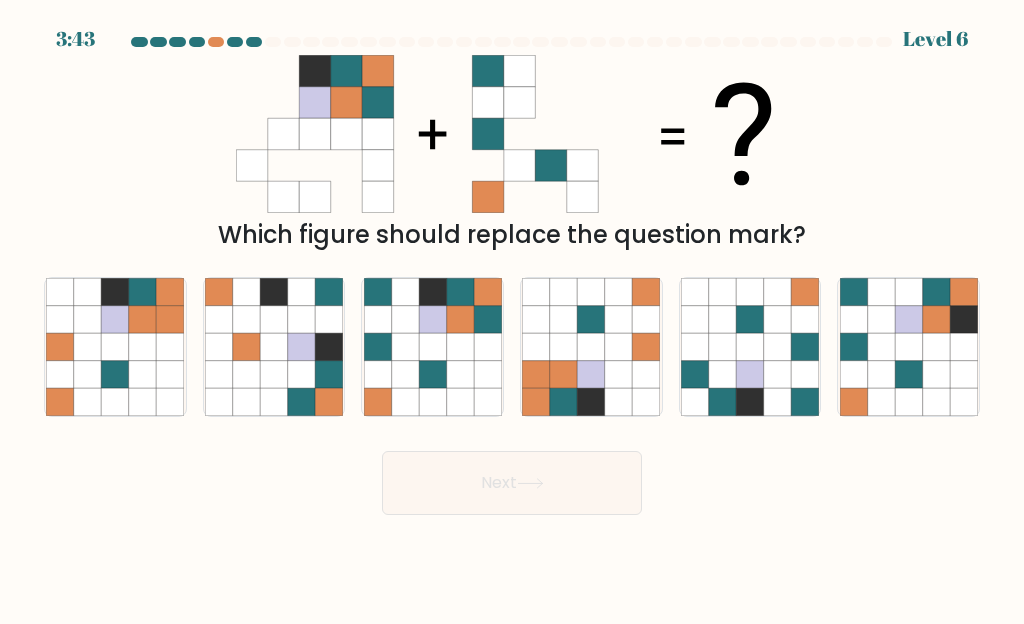 click at bounding box center [459, 346] 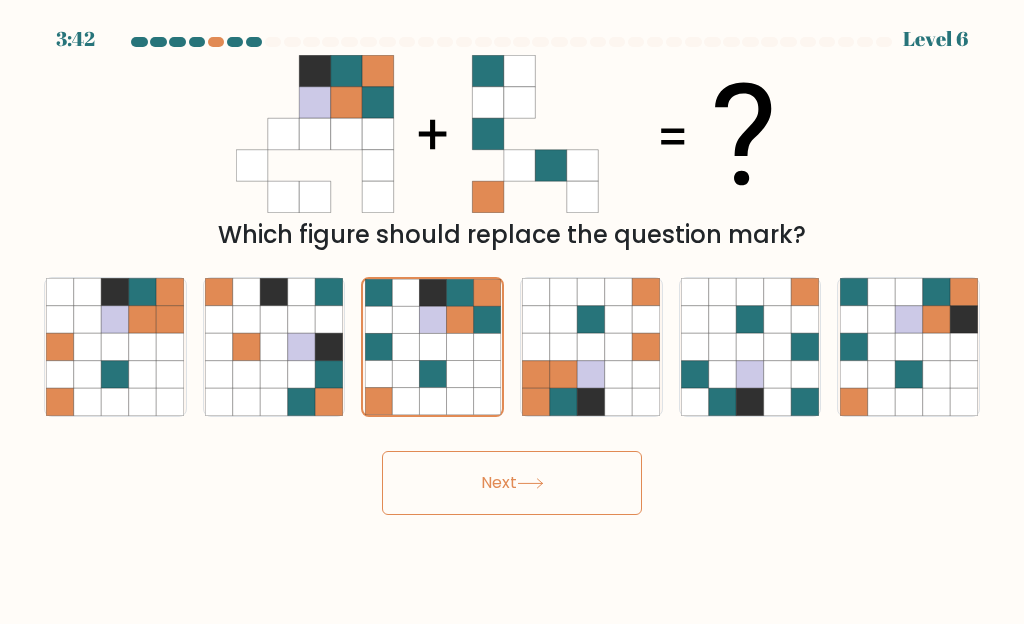 click on "Next" at bounding box center (512, 483) 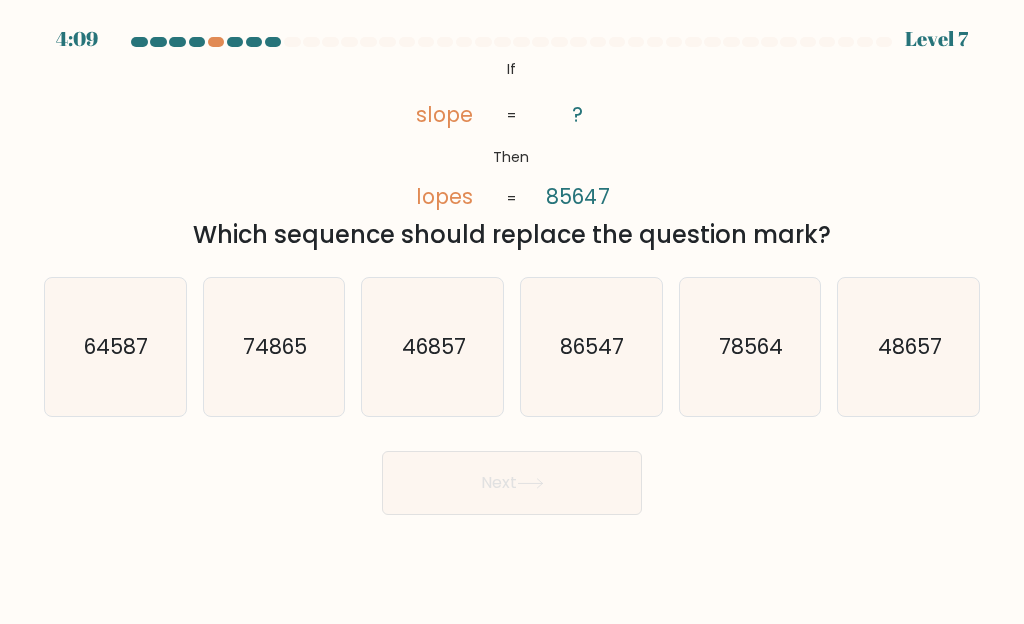 click on "78564" at bounding box center (750, 347) 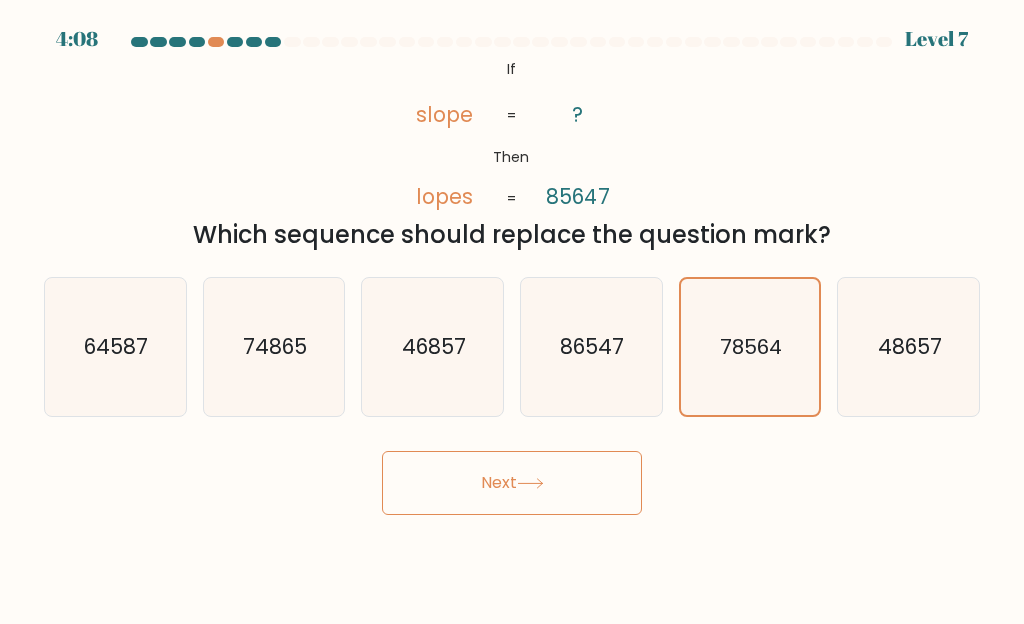 click on "Next" at bounding box center [512, 483] 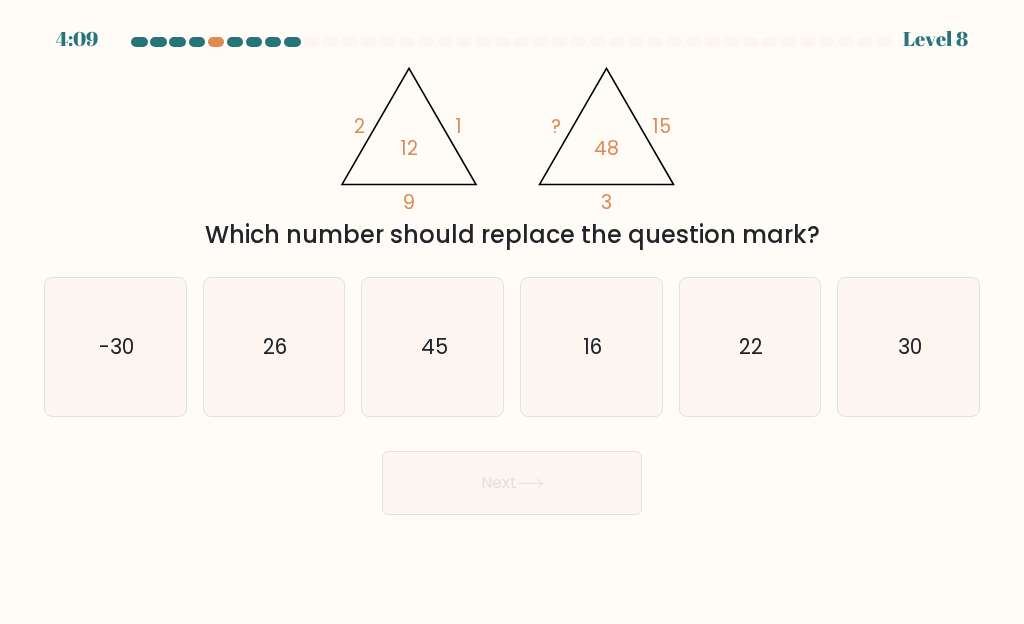 click on "30" at bounding box center (909, 347) 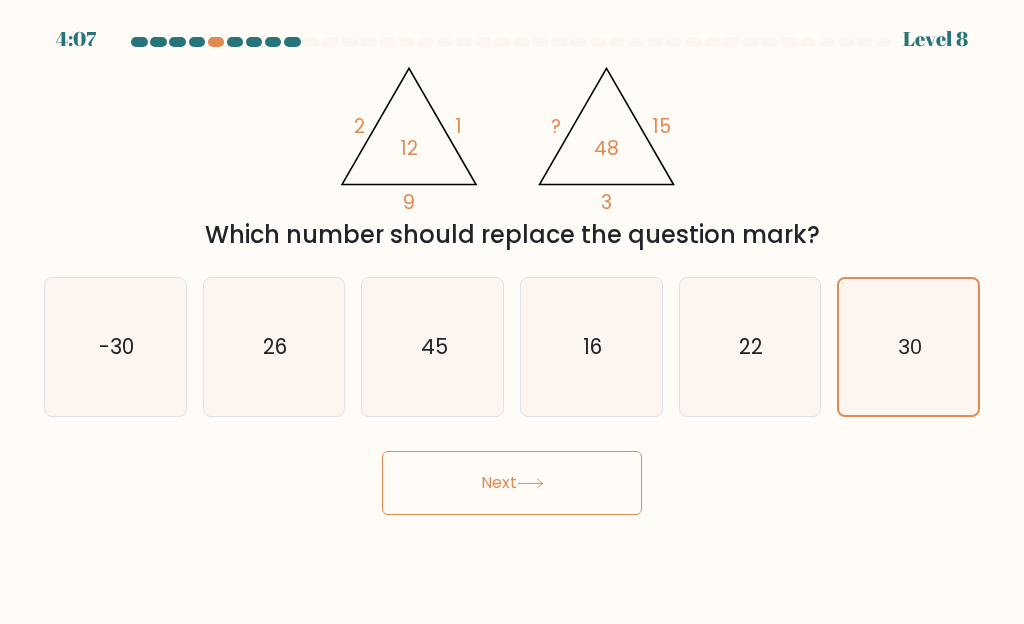 click on "Next" at bounding box center (512, 483) 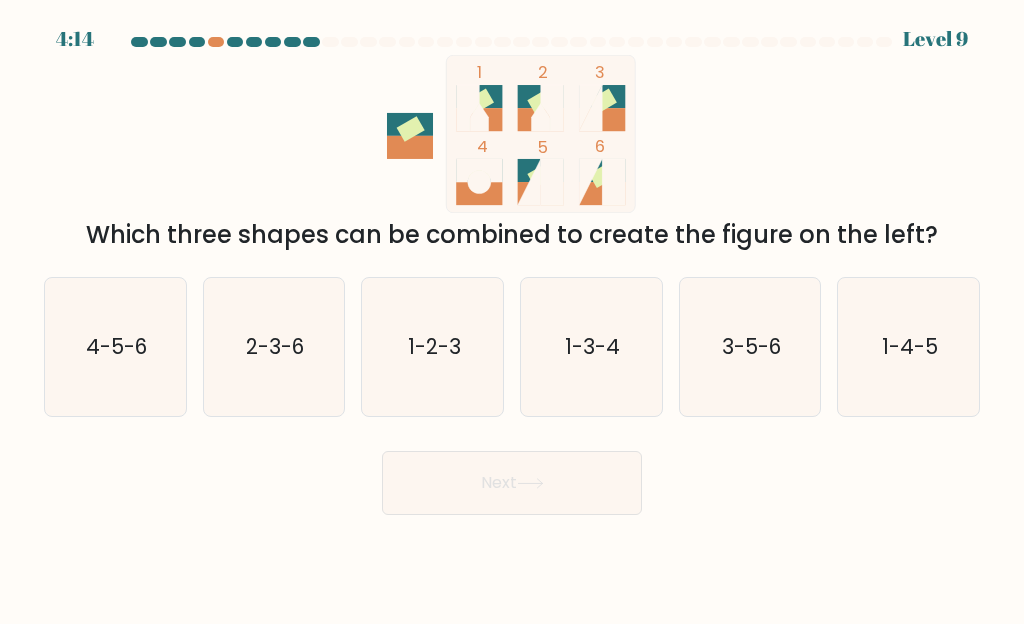 click on "3-5-6" at bounding box center [750, 347] 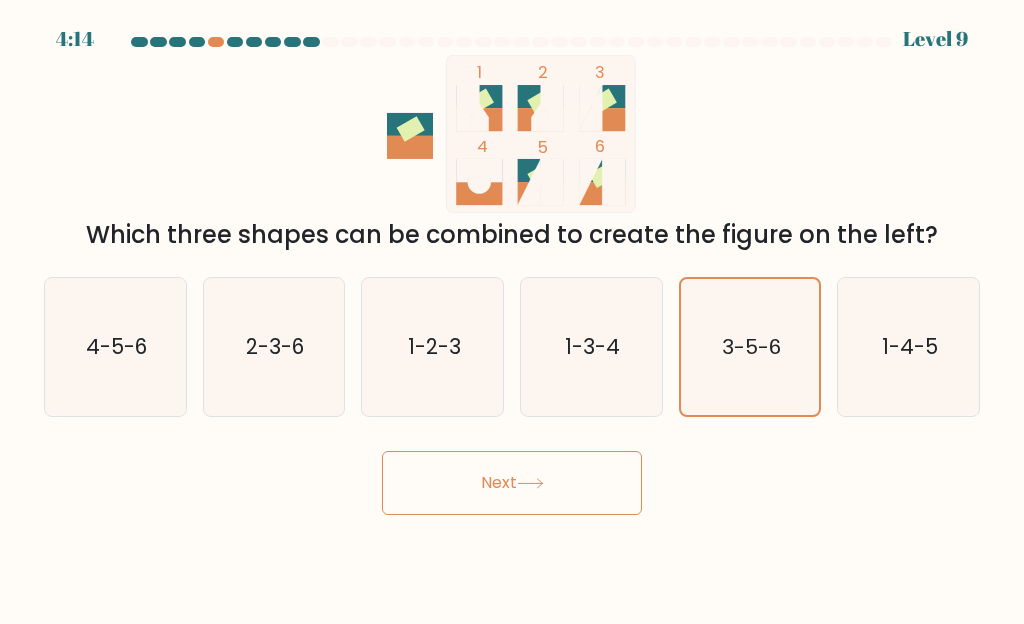 click on "Next" at bounding box center [512, 483] 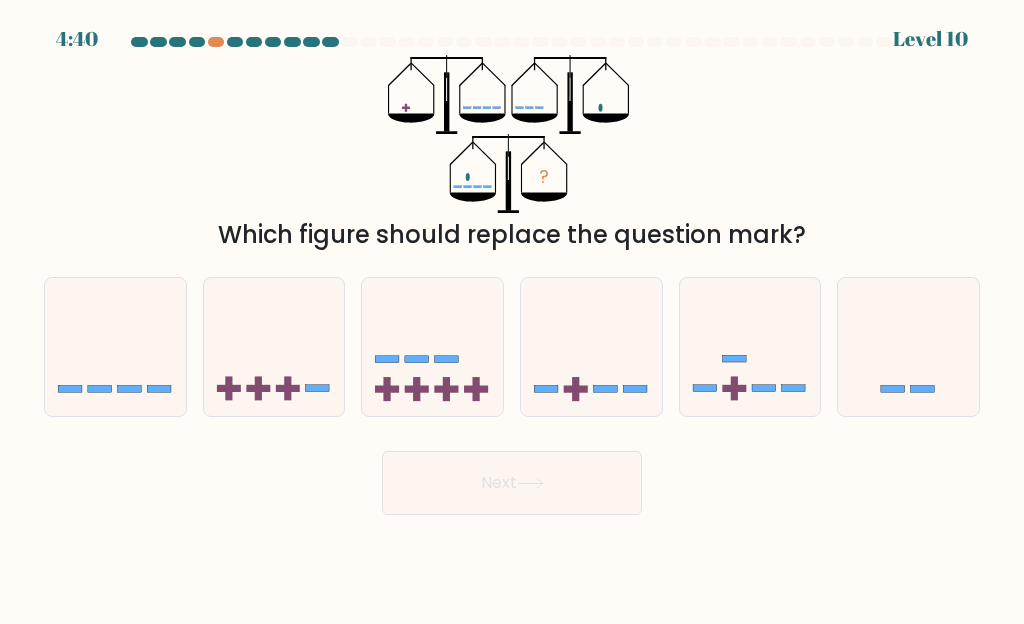 click at bounding box center (274, 346) 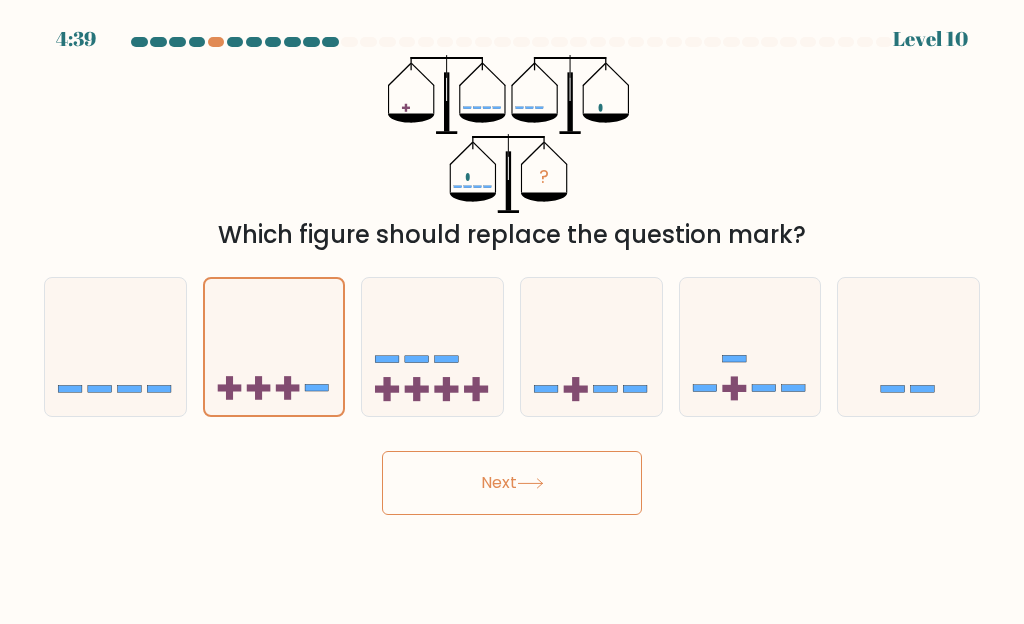 click on "Next" at bounding box center (512, 483) 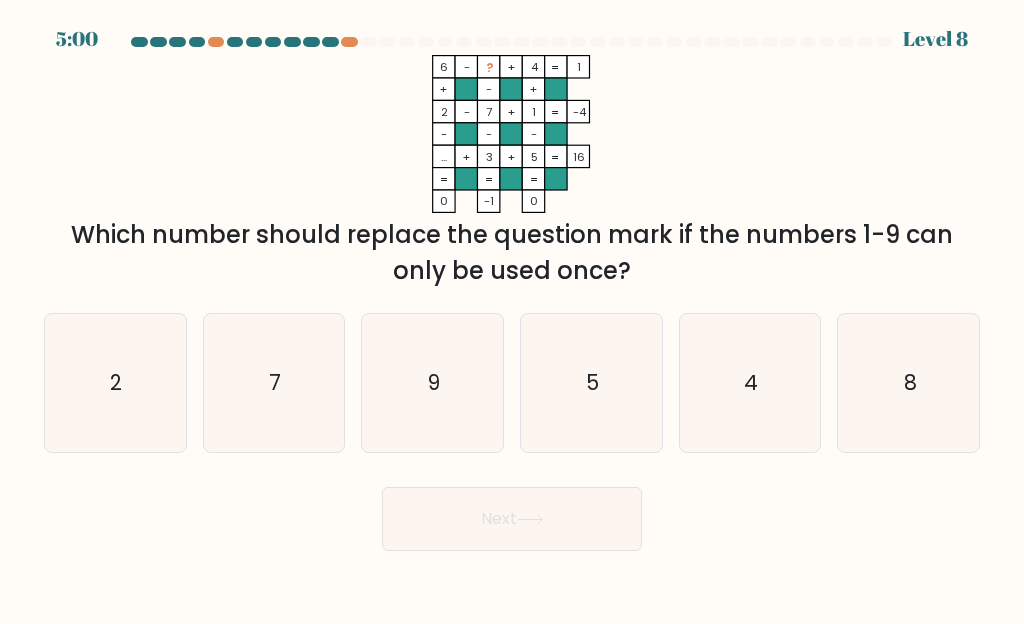 click on "2" at bounding box center (115, 383) 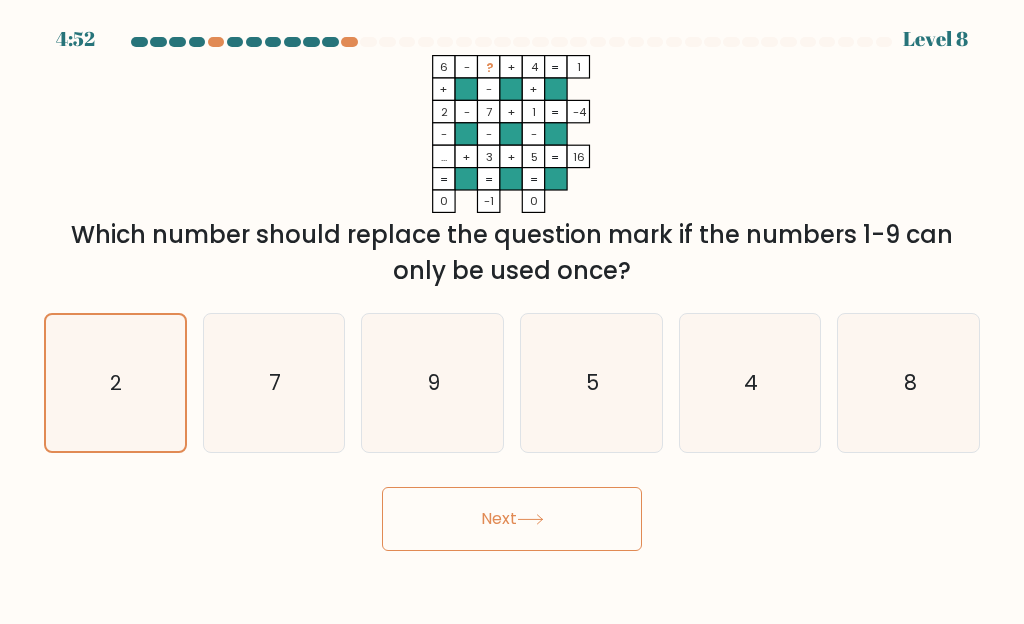 click on "9" at bounding box center (433, 383) 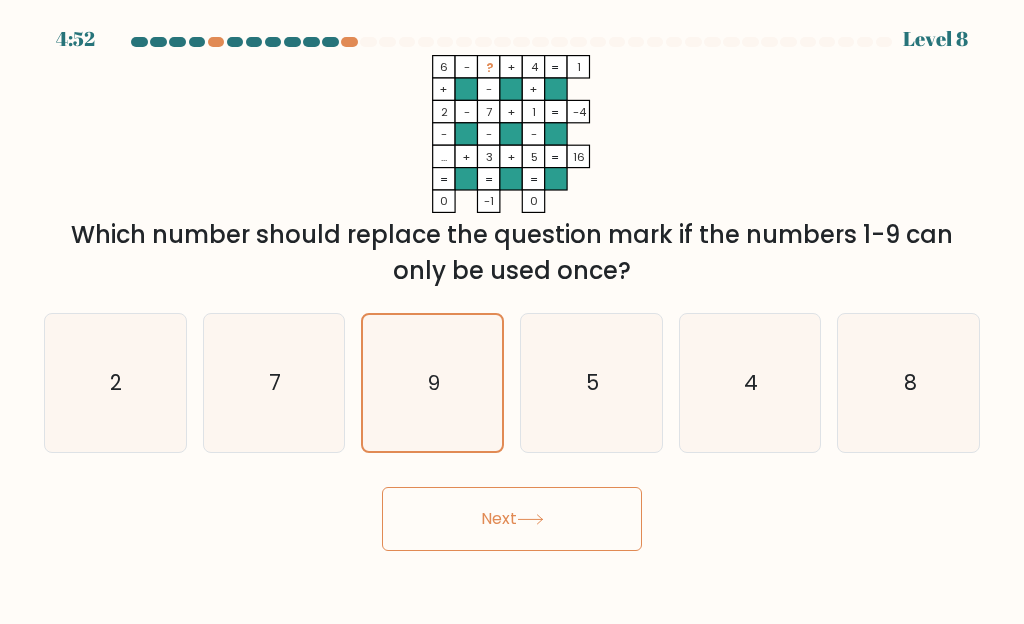 click on "Next" at bounding box center (512, 519) 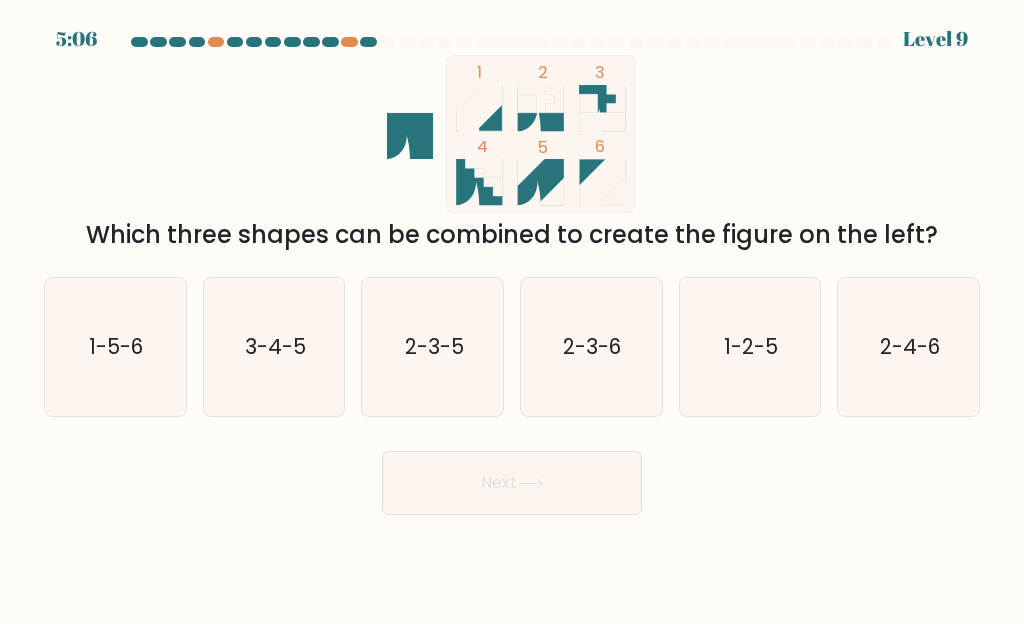click on "3-4-5" at bounding box center (274, 347) 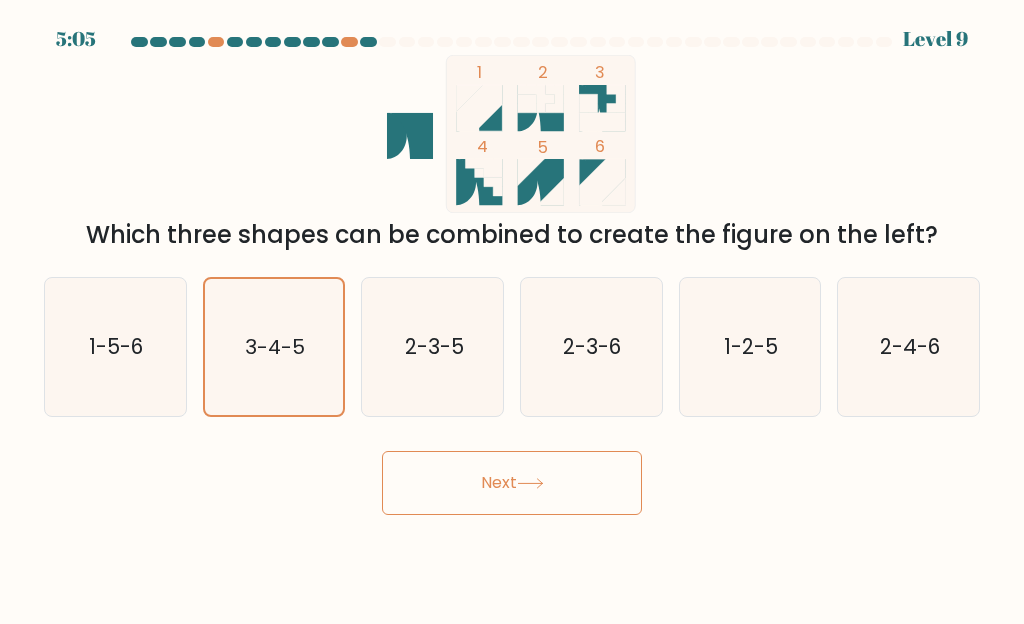 click on "Next" at bounding box center (512, 483) 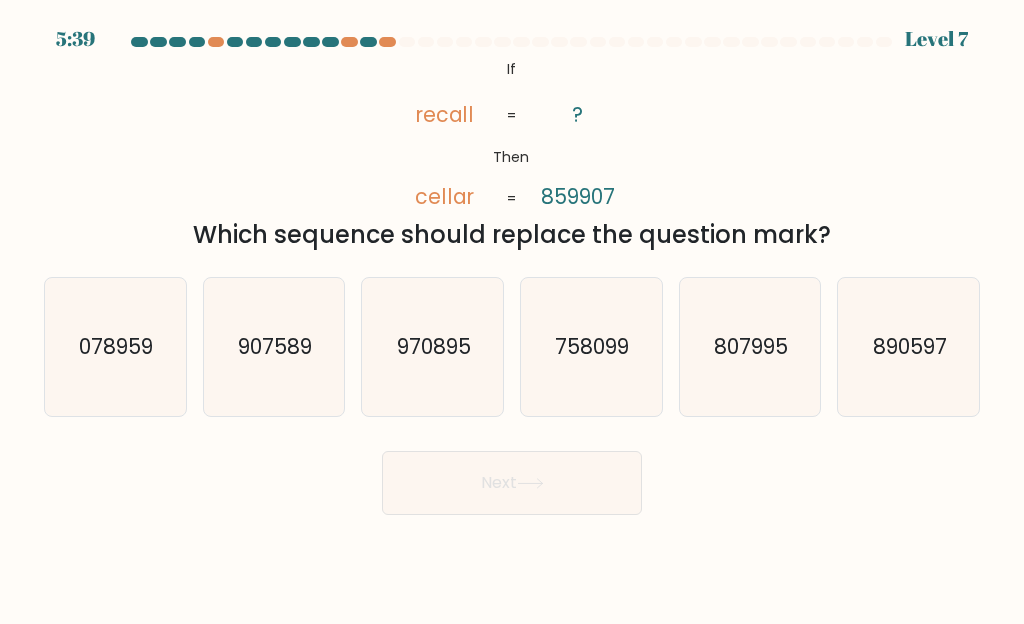 click on "758099" at bounding box center (593, 346) 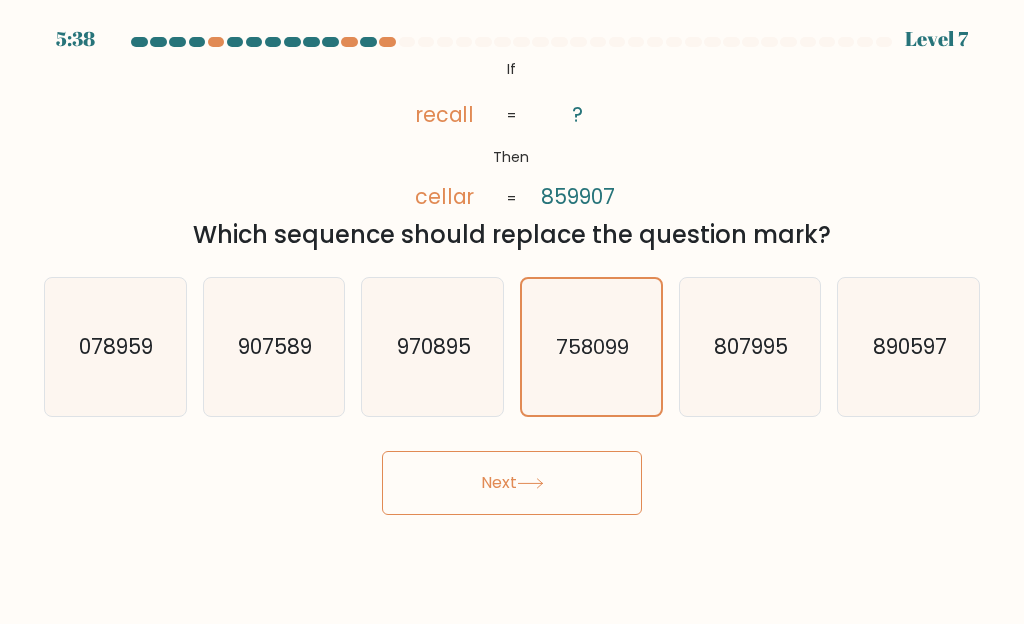 click on "Next" at bounding box center [512, 483] 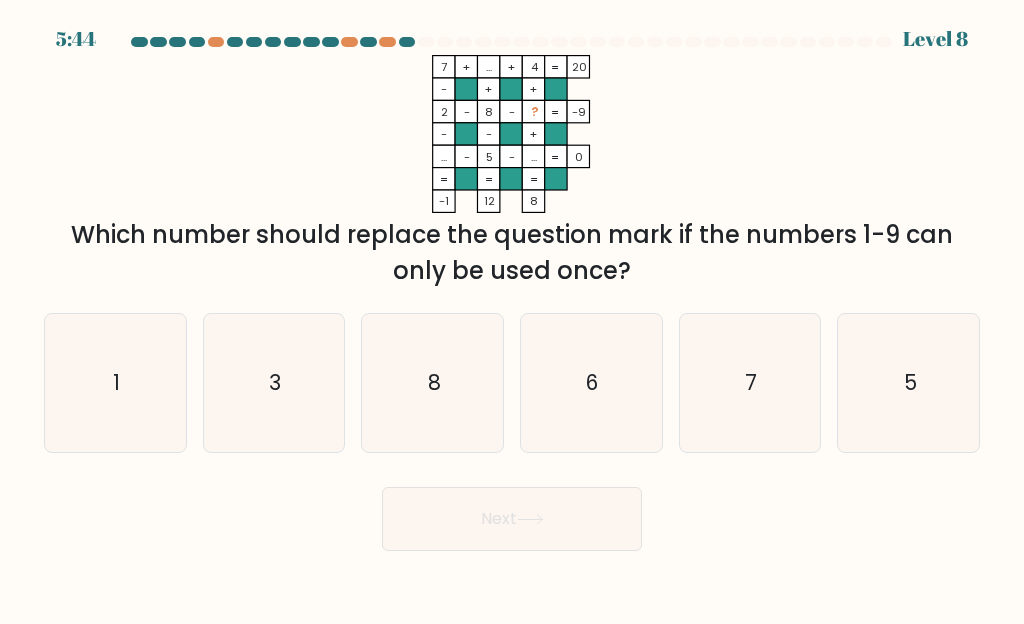 click on "8" at bounding box center [433, 383] 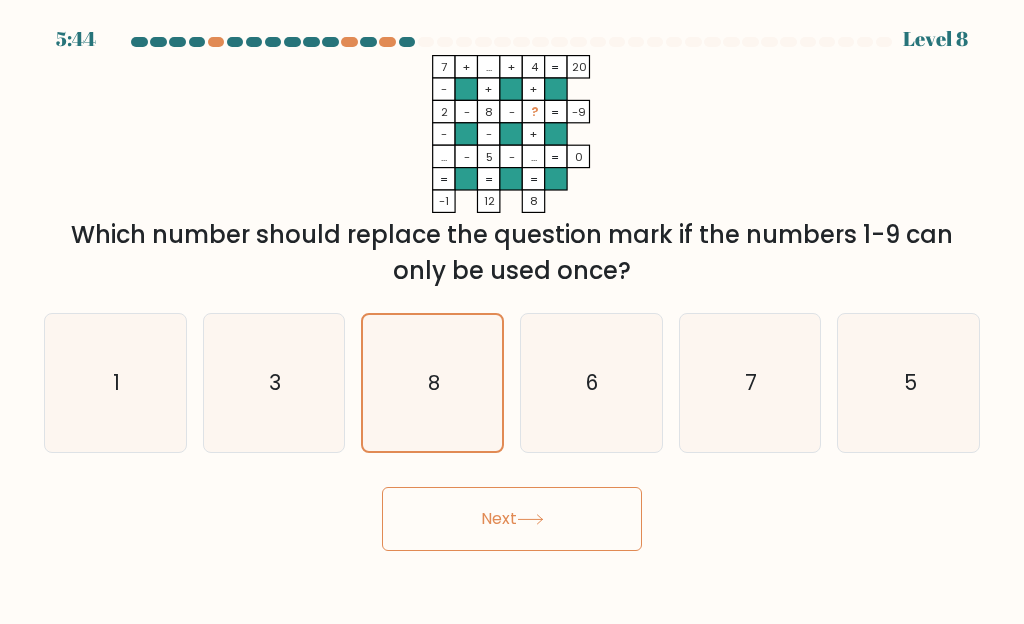 click on "Next" at bounding box center (512, 519) 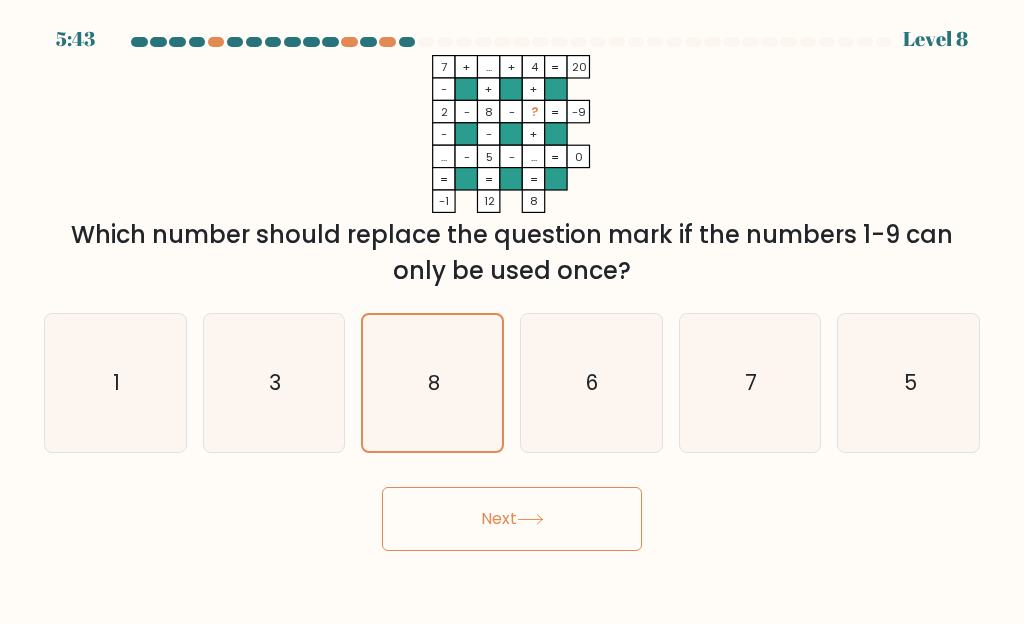 click on "Next" at bounding box center (512, 519) 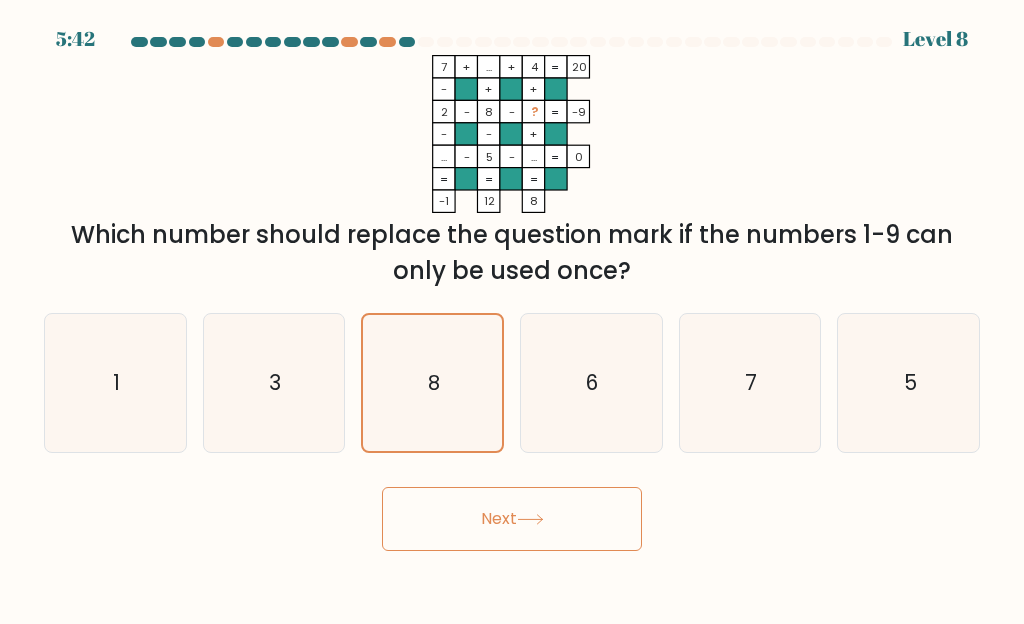 click at bounding box center [530, 519] 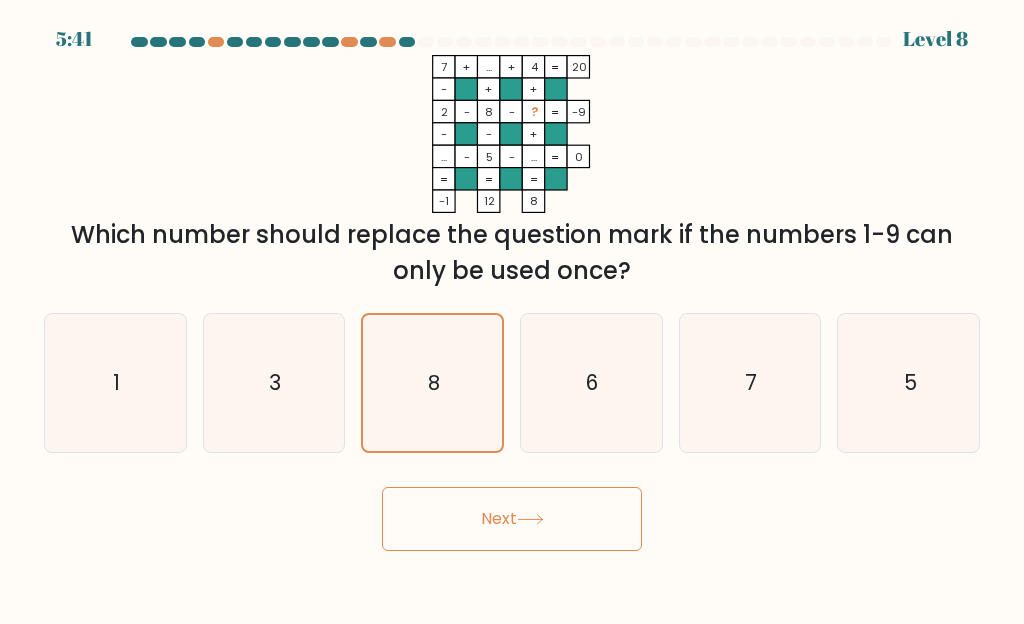 click on "Next" at bounding box center [512, 519] 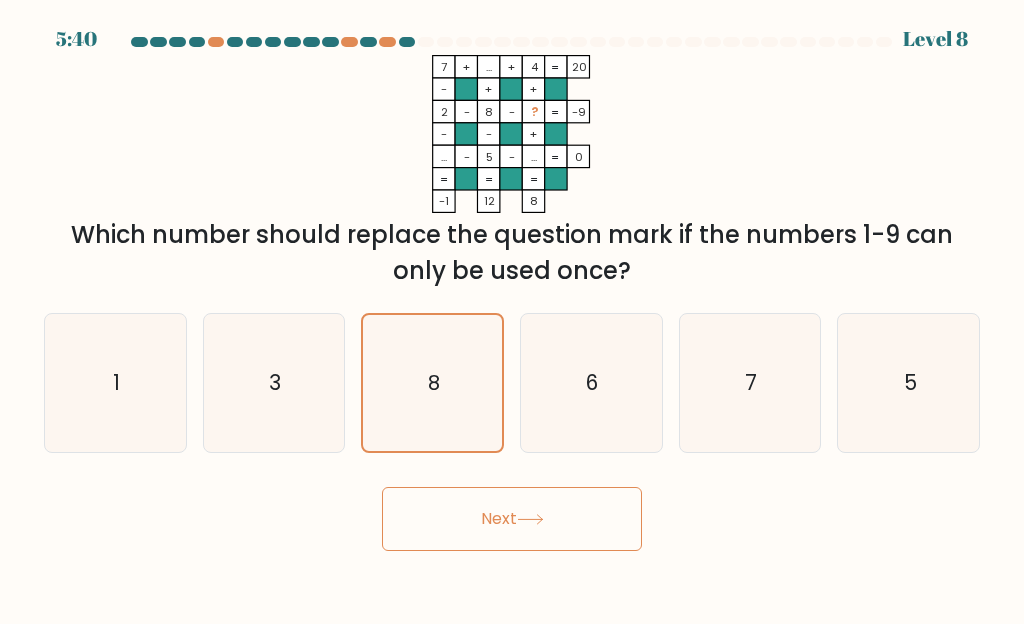 click on "Next" at bounding box center [512, 519] 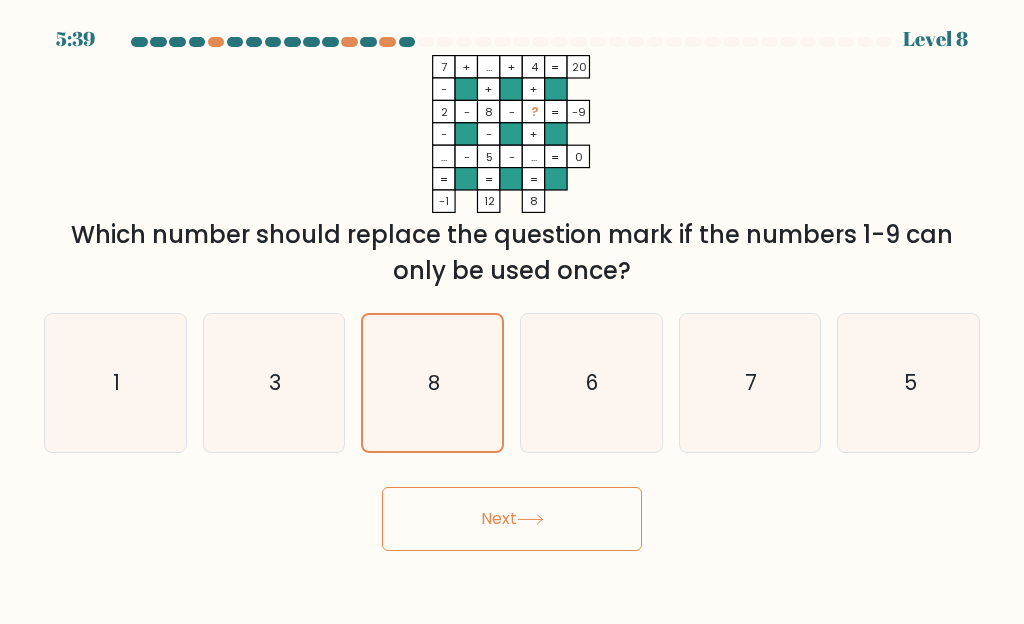 click on "Next" at bounding box center [512, 519] 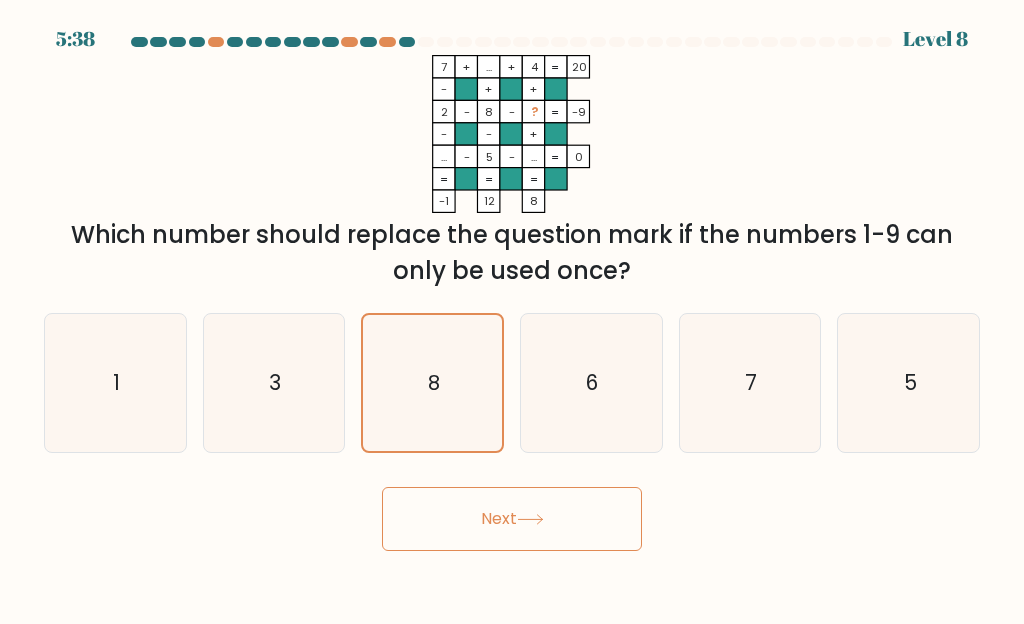 click on "Next" at bounding box center (512, 519) 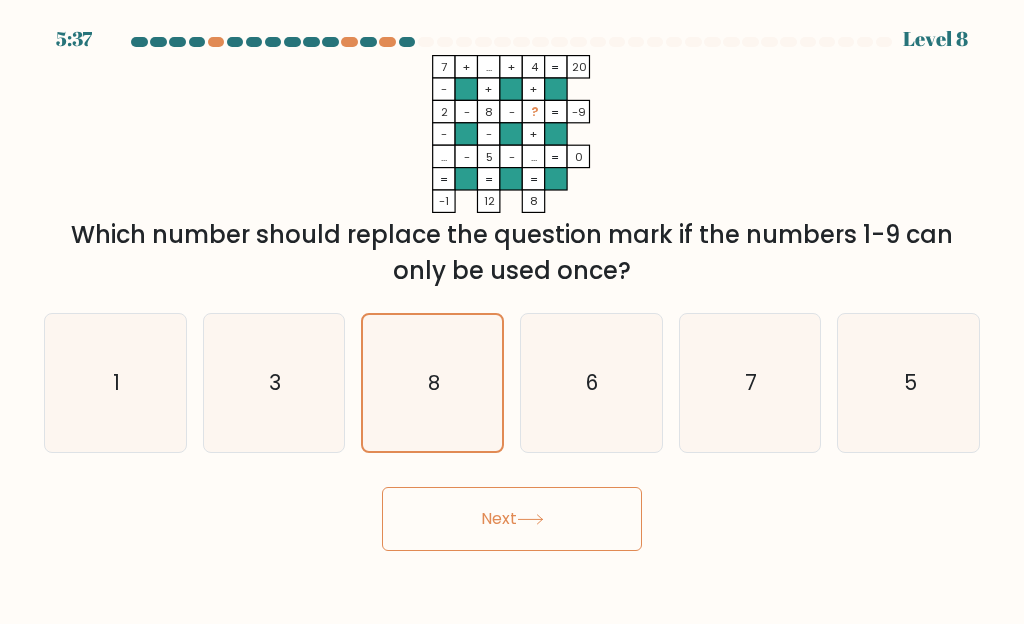 click on "Next" at bounding box center [512, 519] 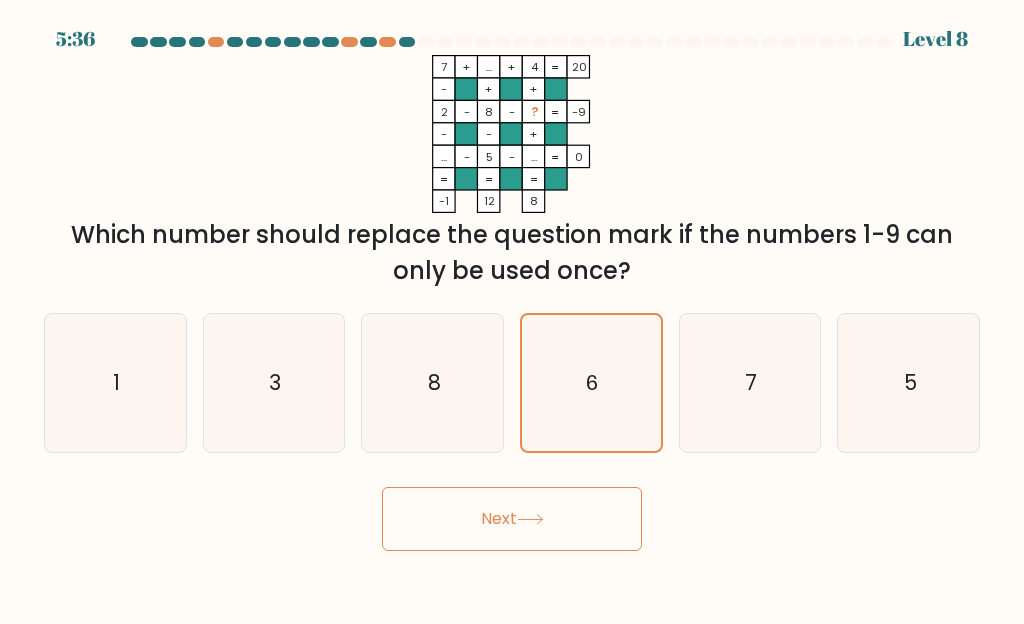 click on "8" at bounding box center (433, 383) 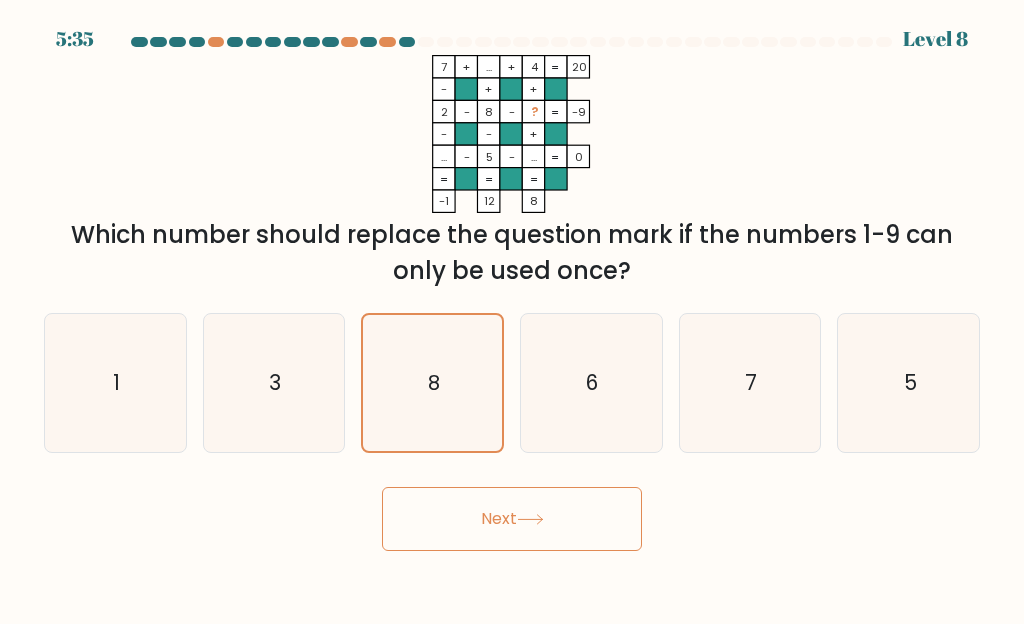 click on "Next" at bounding box center [512, 519] 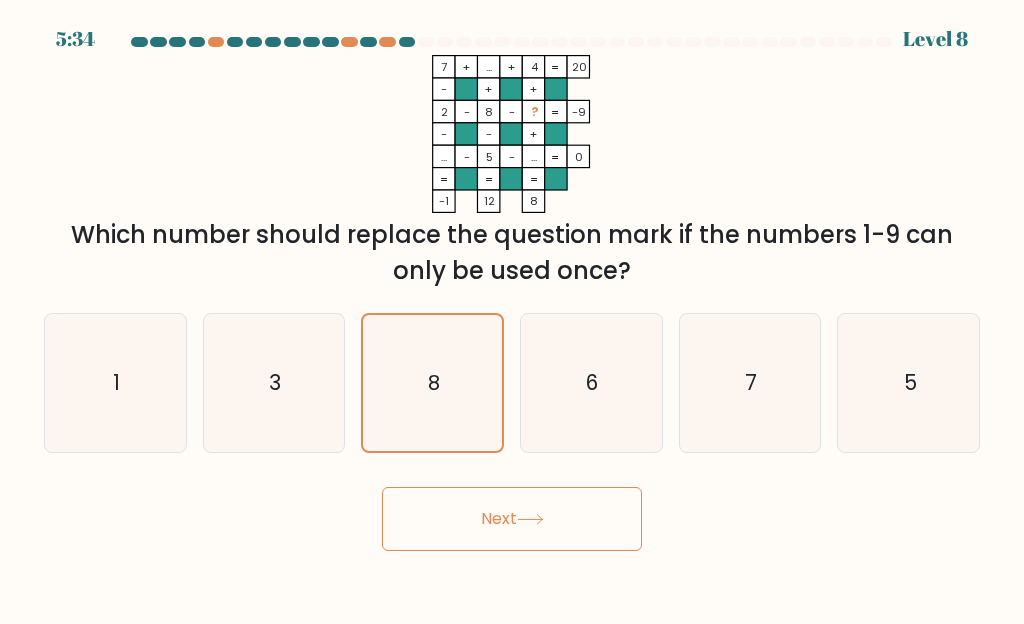 click on "Next" at bounding box center (512, 519) 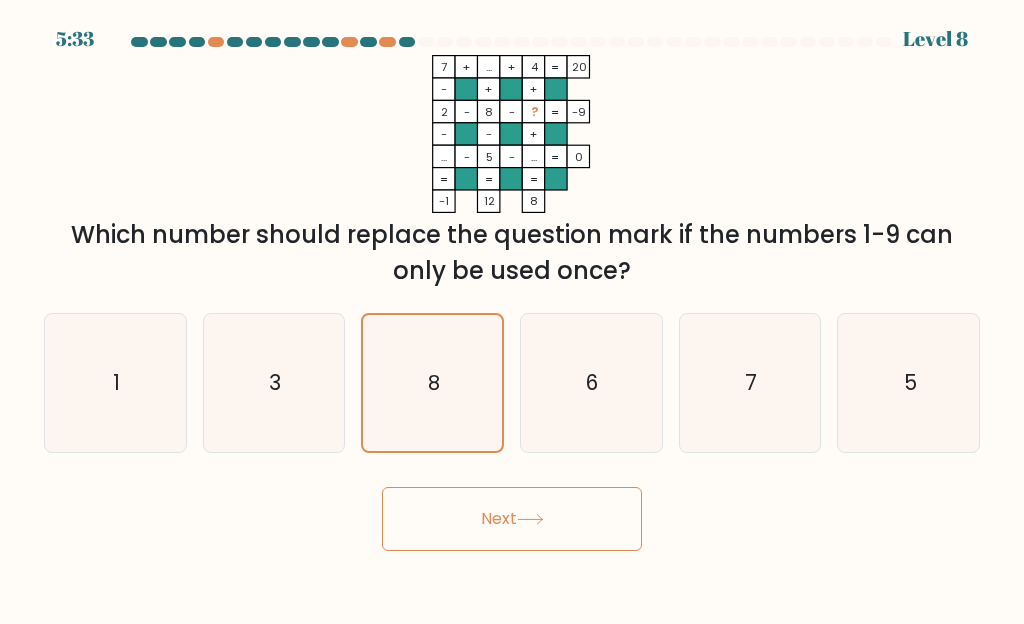 click on "6" at bounding box center [591, 383] 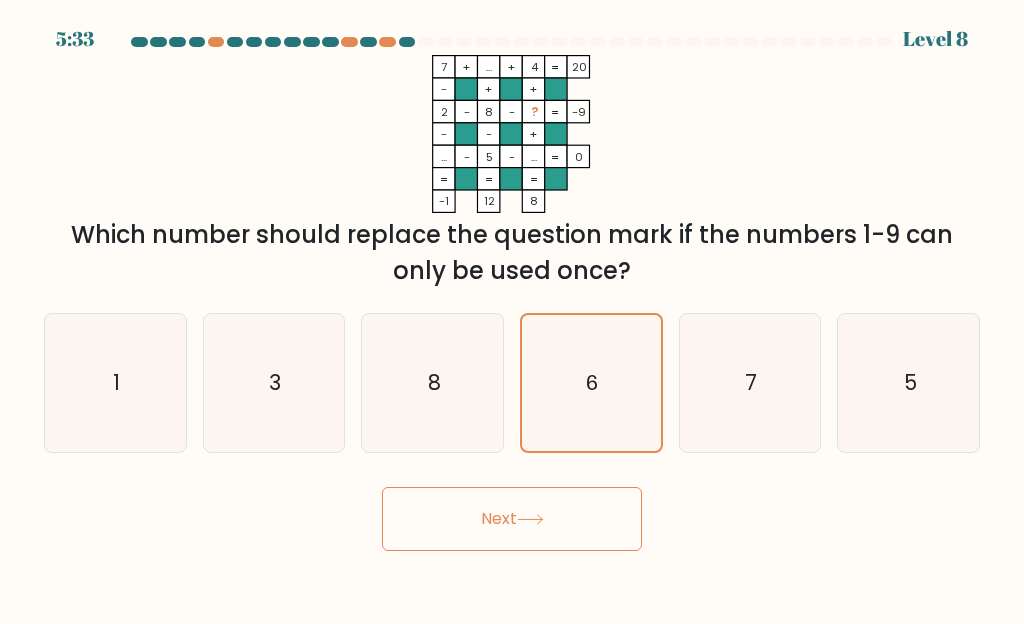click on "8" at bounding box center (433, 383) 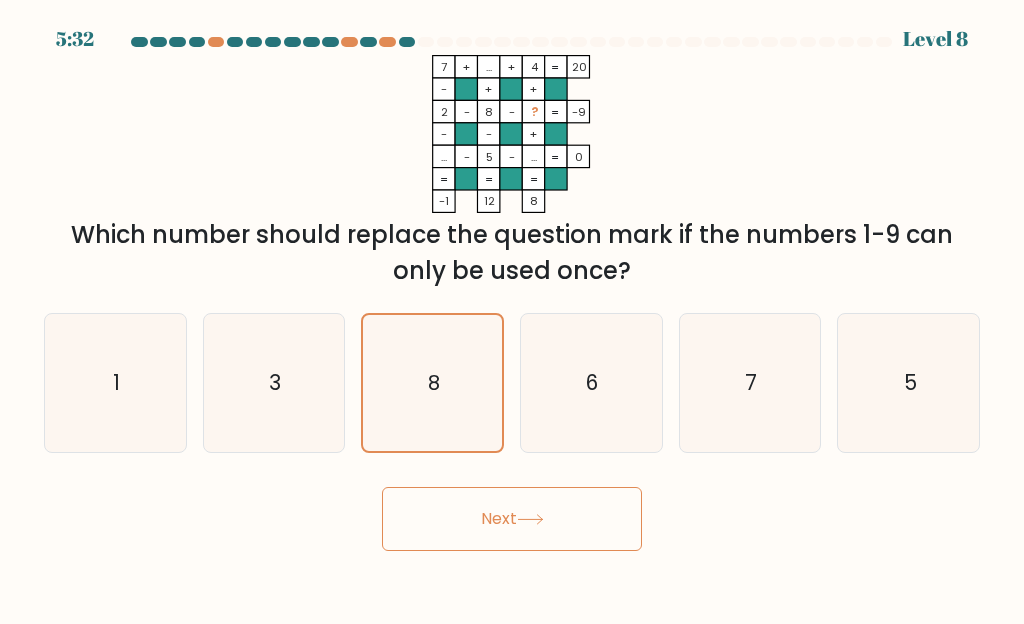 click on "Next" at bounding box center [512, 519] 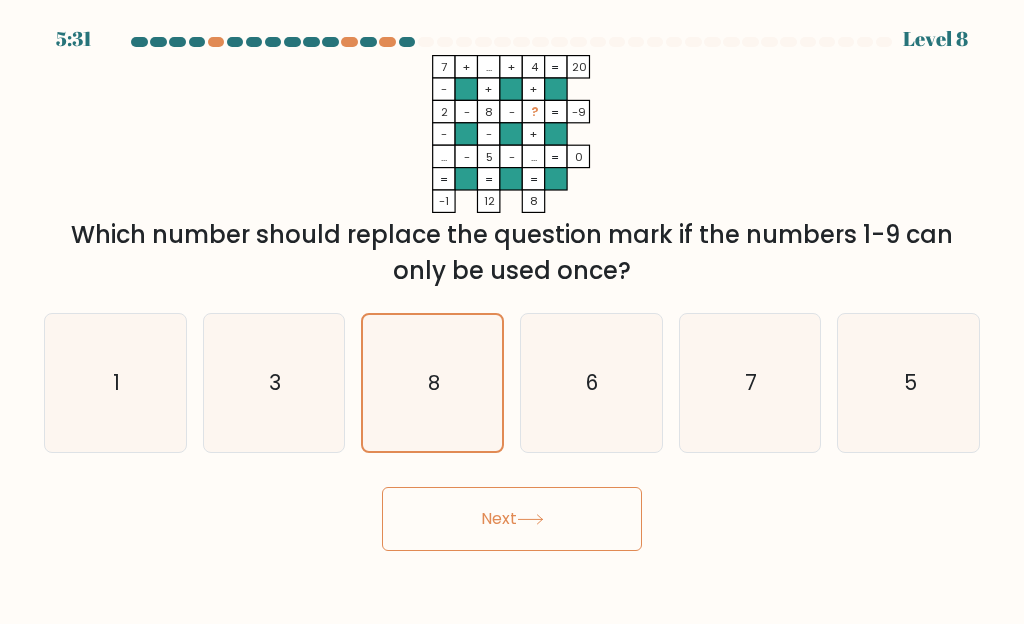 click on "Next" at bounding box center [512, 519] 